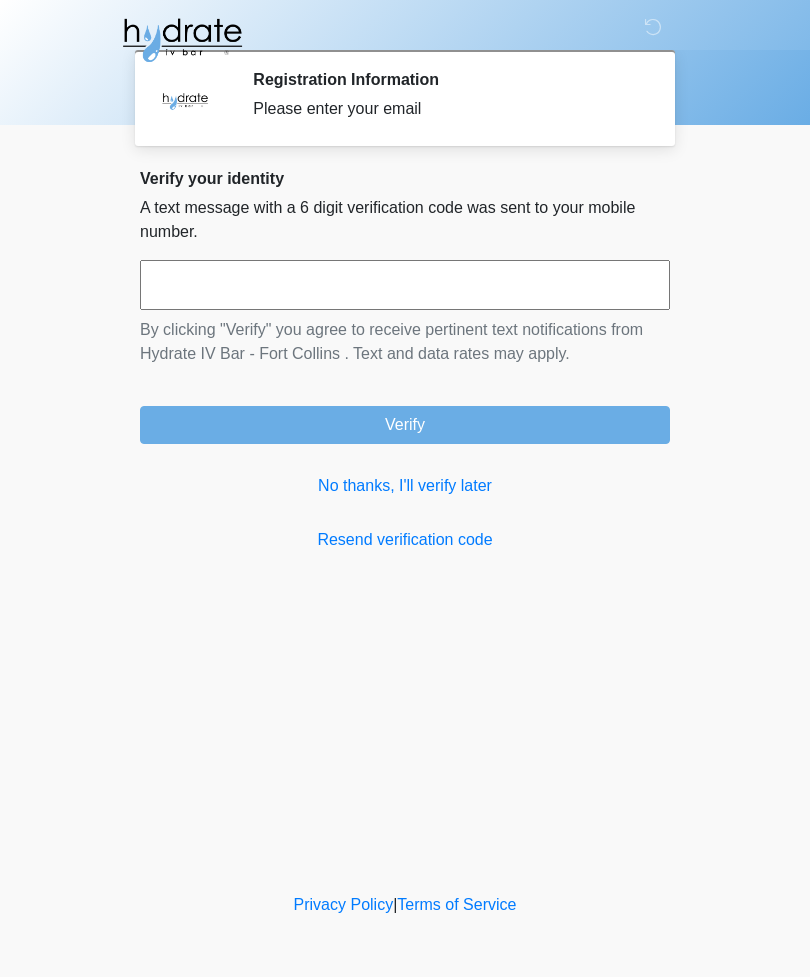scroll, scrollTop: 0, scrollLeft: 0, axis: both 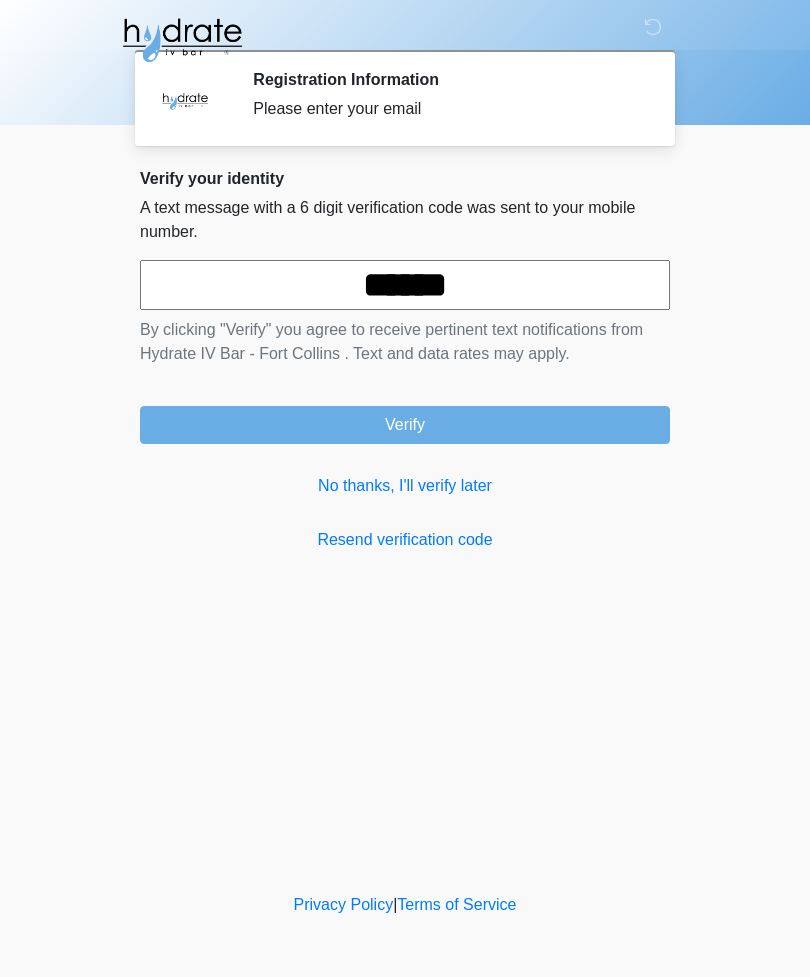 type on "******" 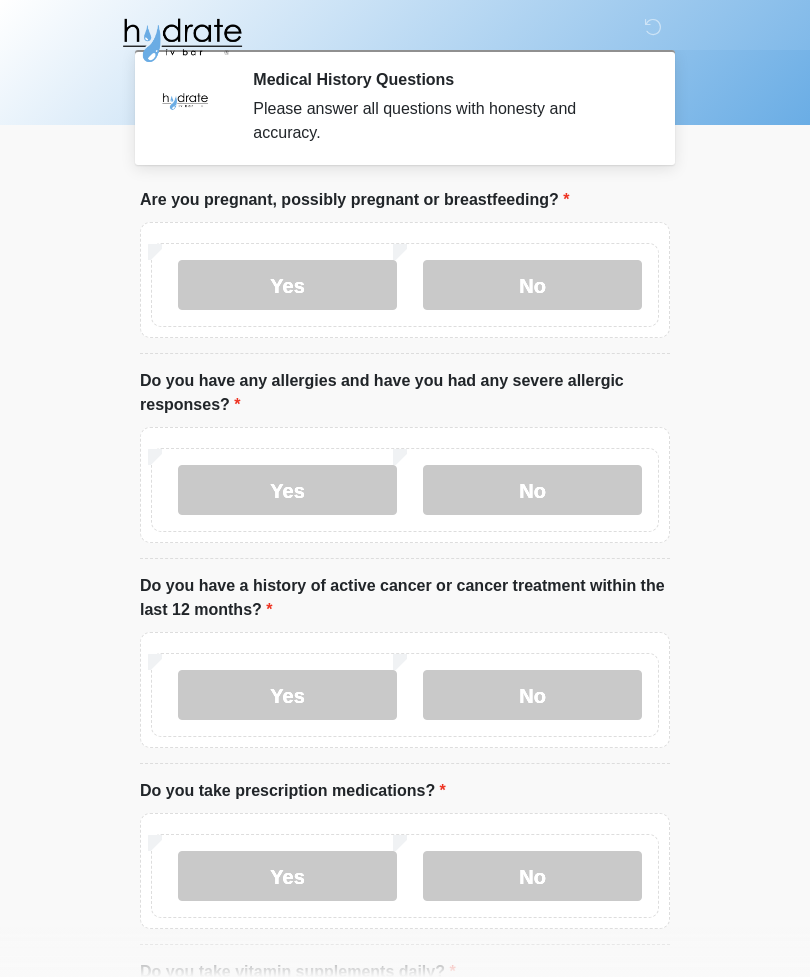 click on "No" at bounding box center [532, 285] 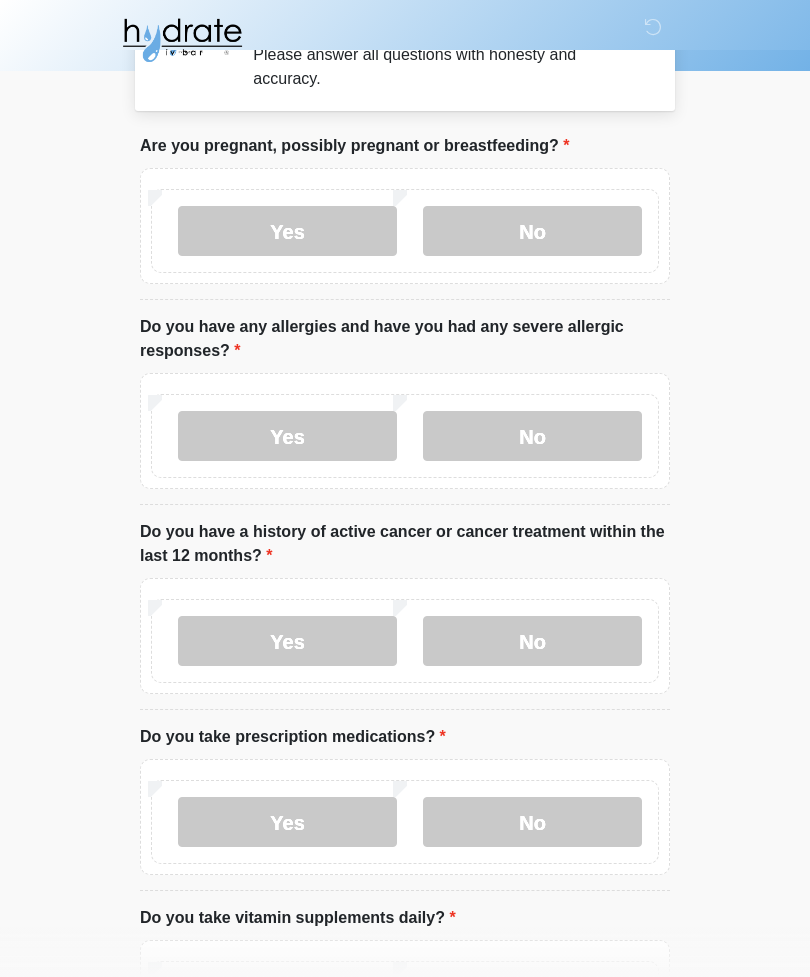 click on "No" at bounding box center [532, 641] 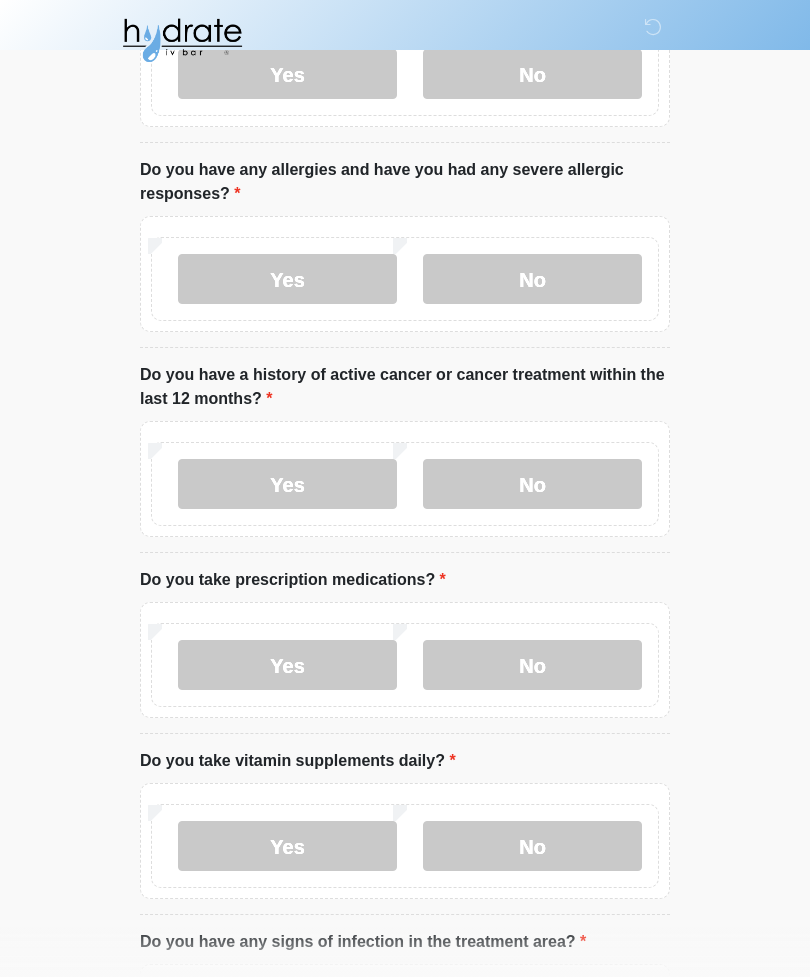 scroll, scrollTop: 227, scrollLeft: 0, axis: vertical 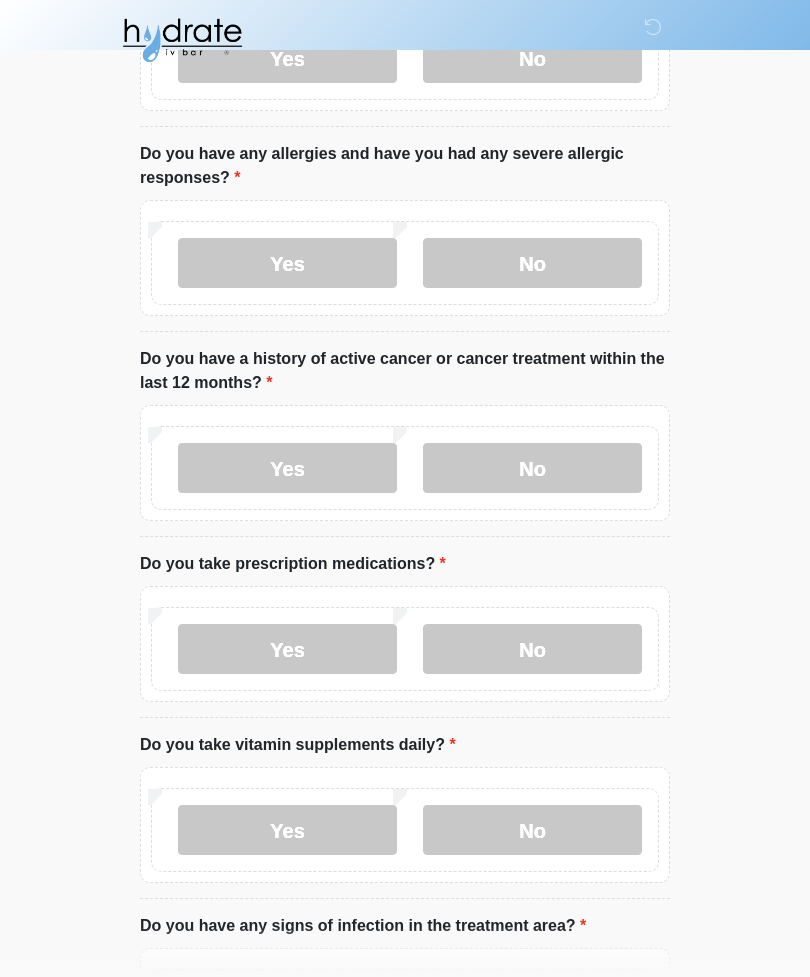 click on "Yes" at bounding box center (287, 649) 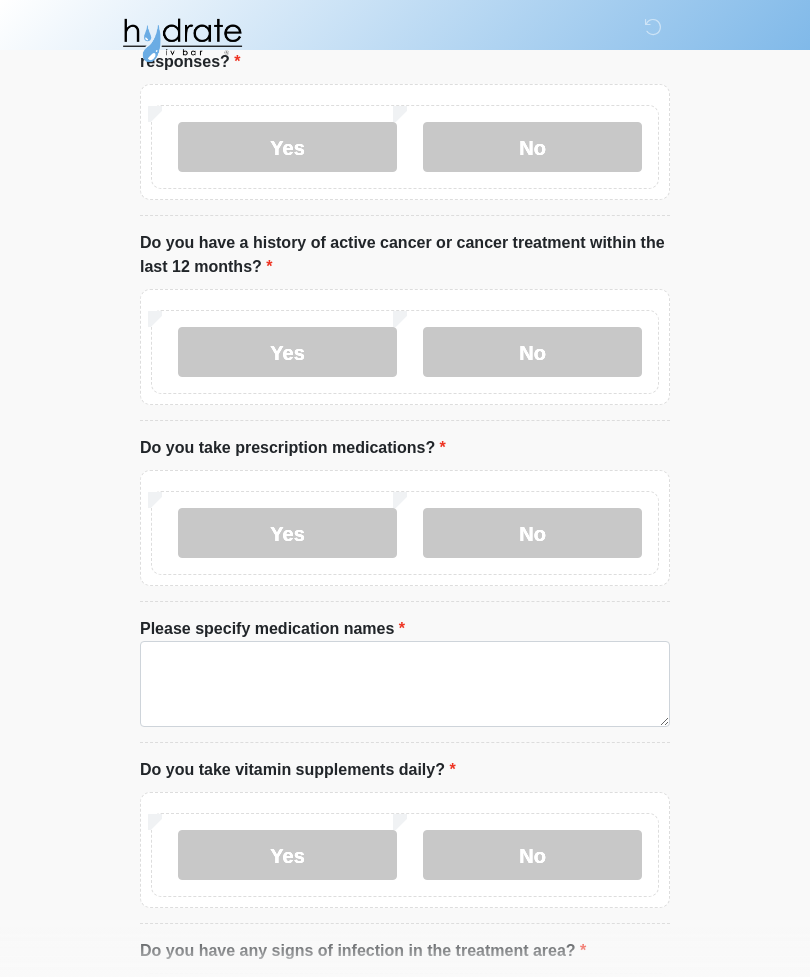 scroll, scrollTop: 351, scrollLeft: 0, axis: vertical 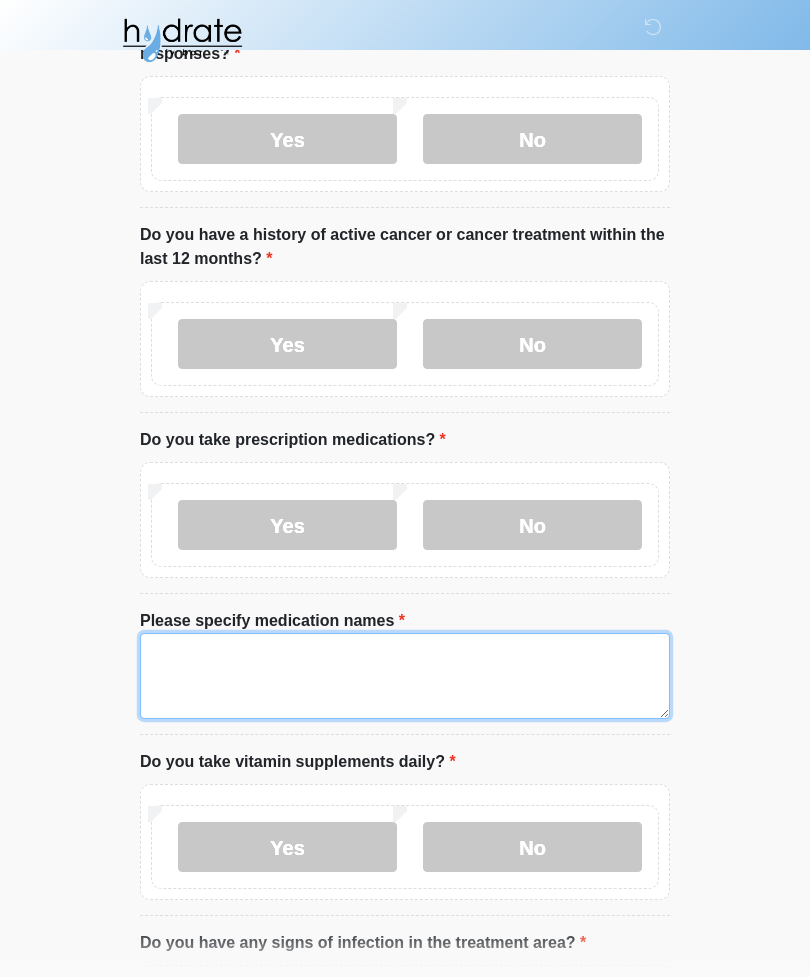 click on "Please specify medication names" at bounding box center [405, 676] 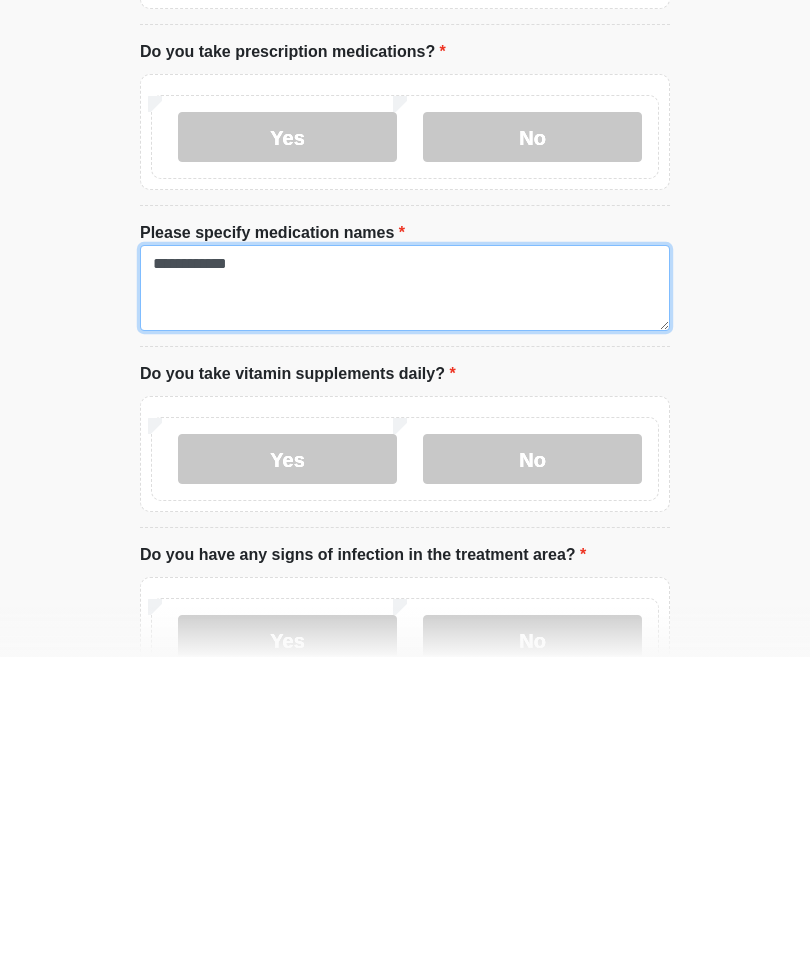 scroll, scrollTop: 435, scrollLeft: 0, axis: vertical 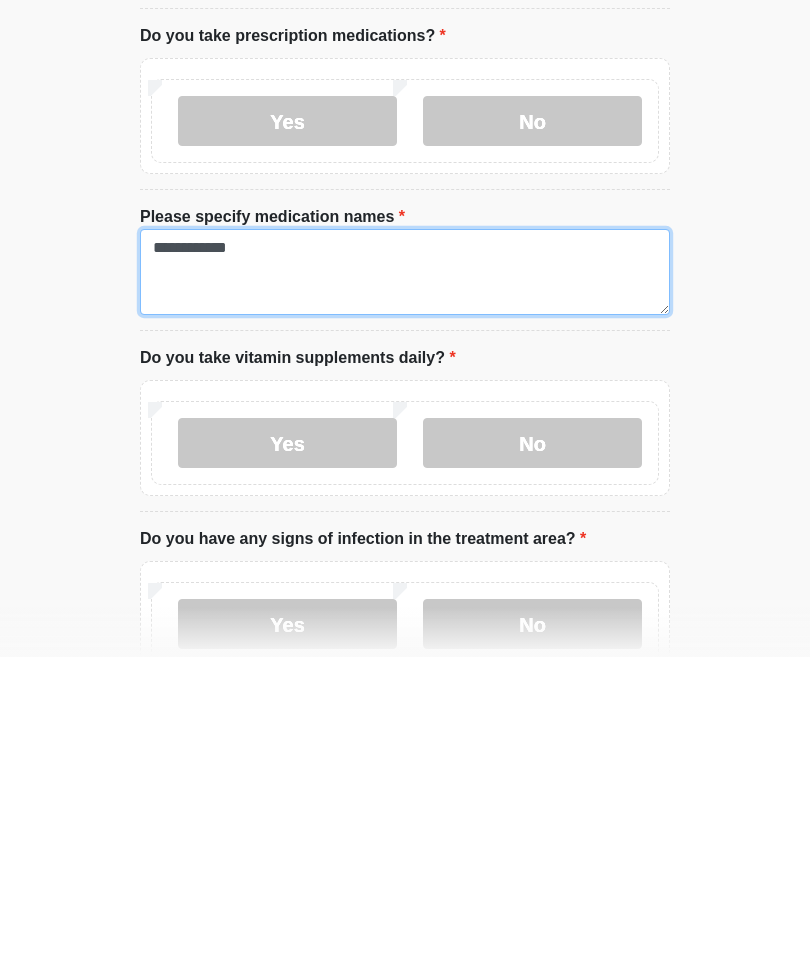 type on "**********" 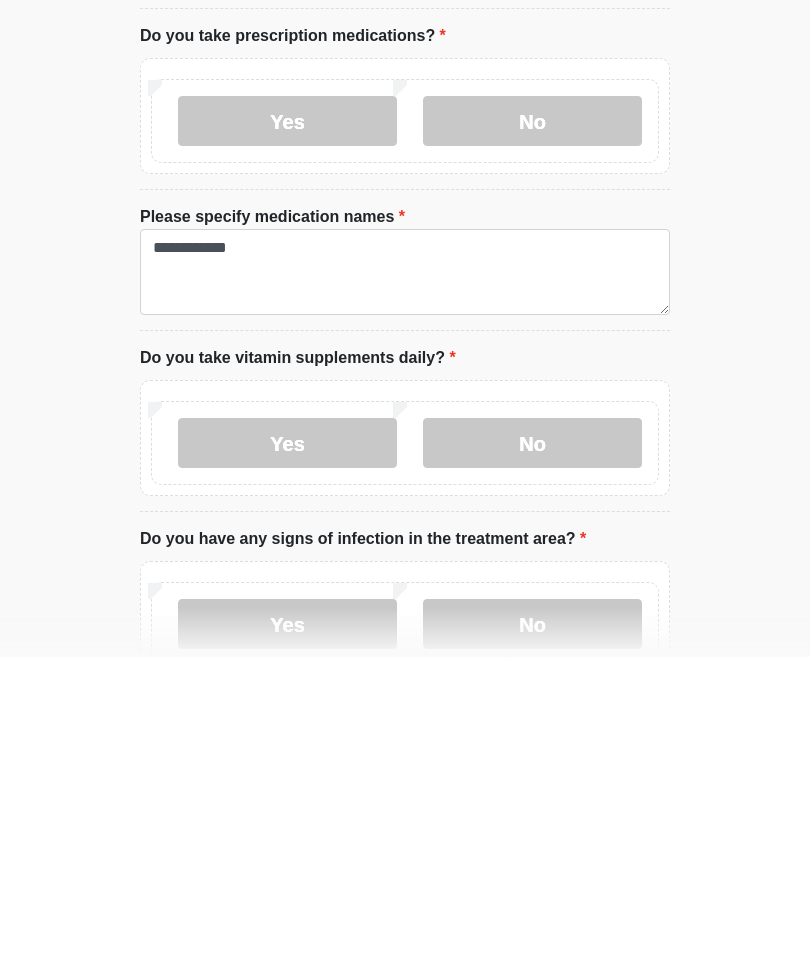 click on "Yes" at bounding box center [287, 763] 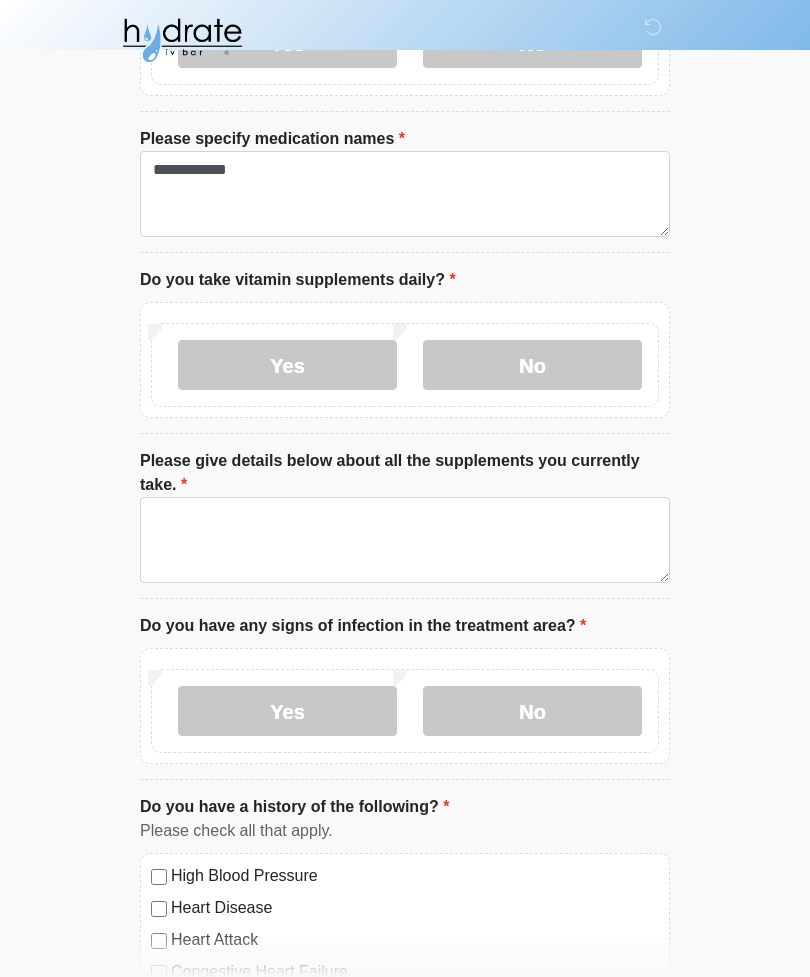 scroll, scrollTop: 839, scrollLeft: 0, axis: vertical 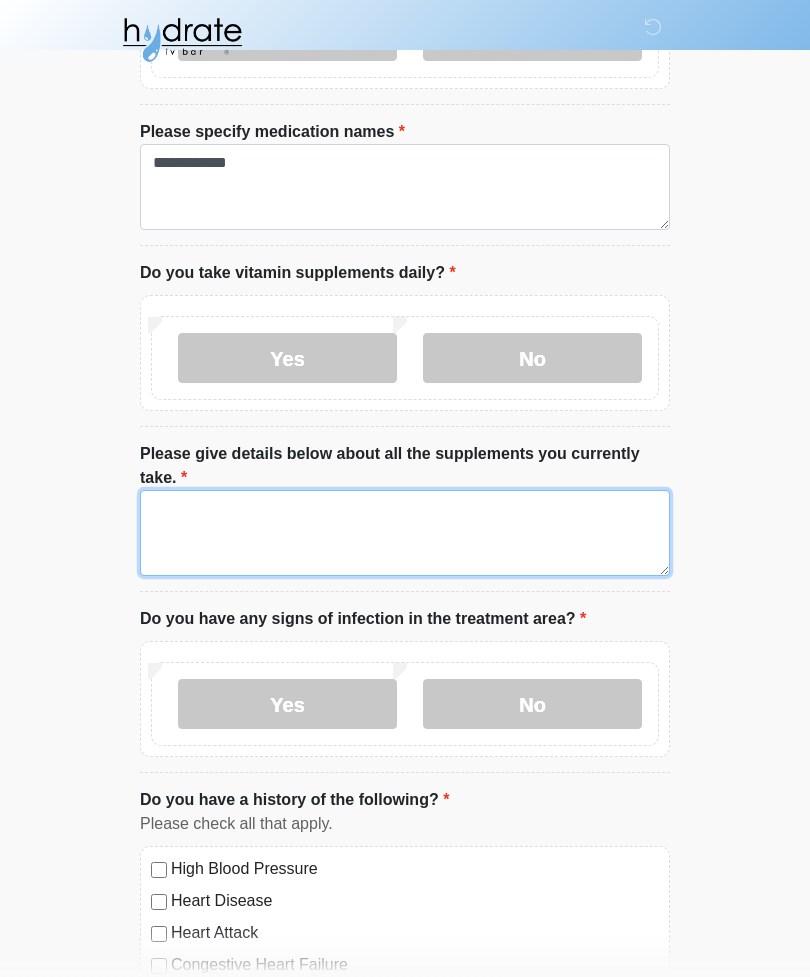 click on "Please give details below about all the supplements you currently take." at bounding box center [405, 534] 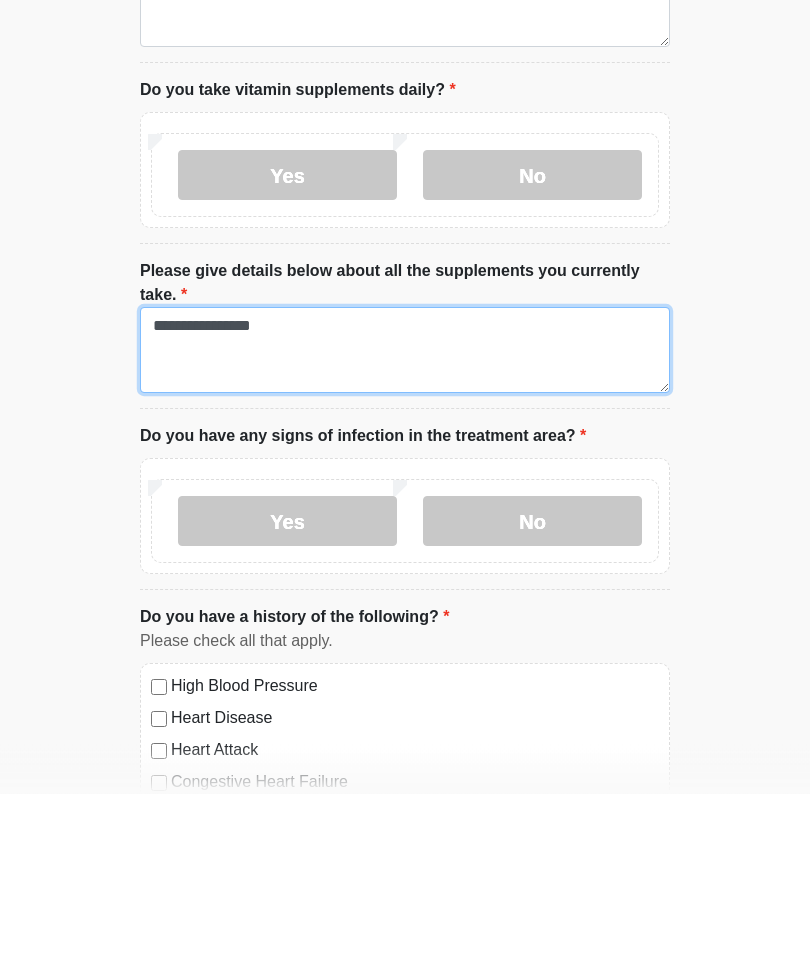 type on "**********" 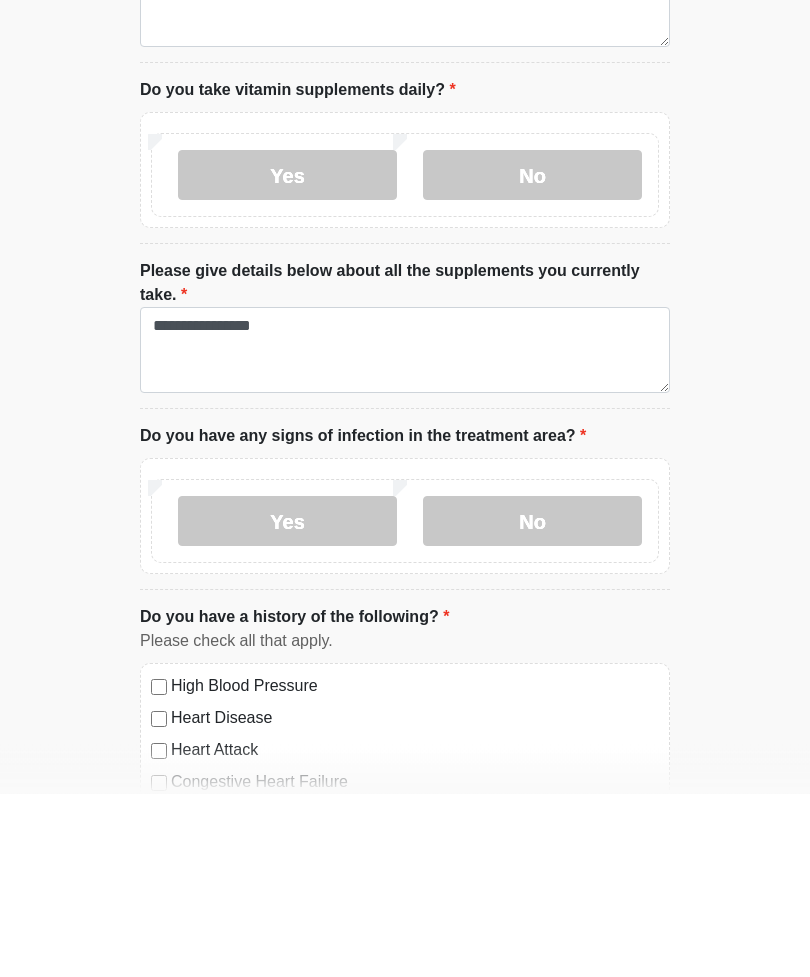 click on "No" at bounding box center [532, 705] 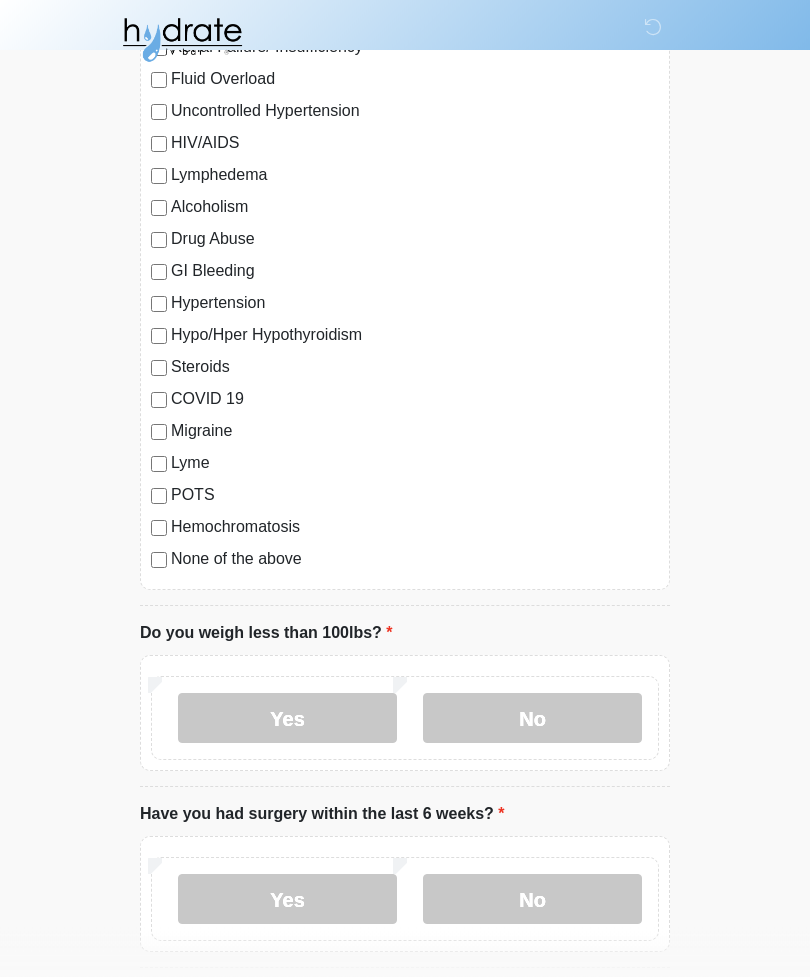 scroll, scrollTop: 2174, scrollLeft: 0, axis: vertical 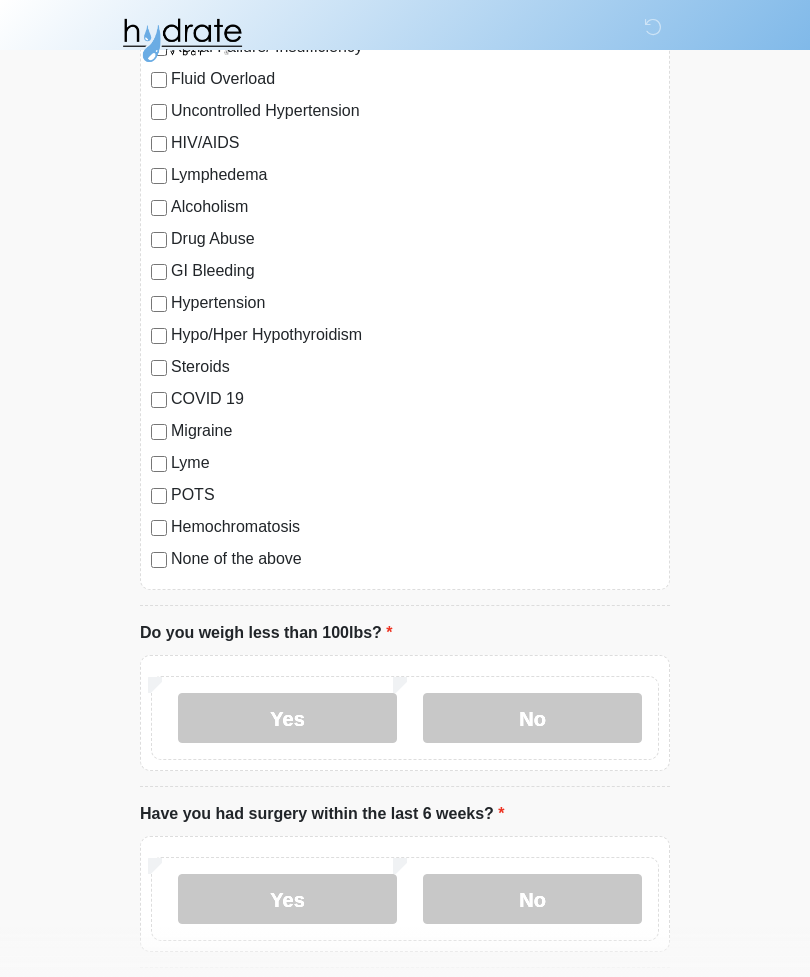click on "No" at bounding box center (532, 718) 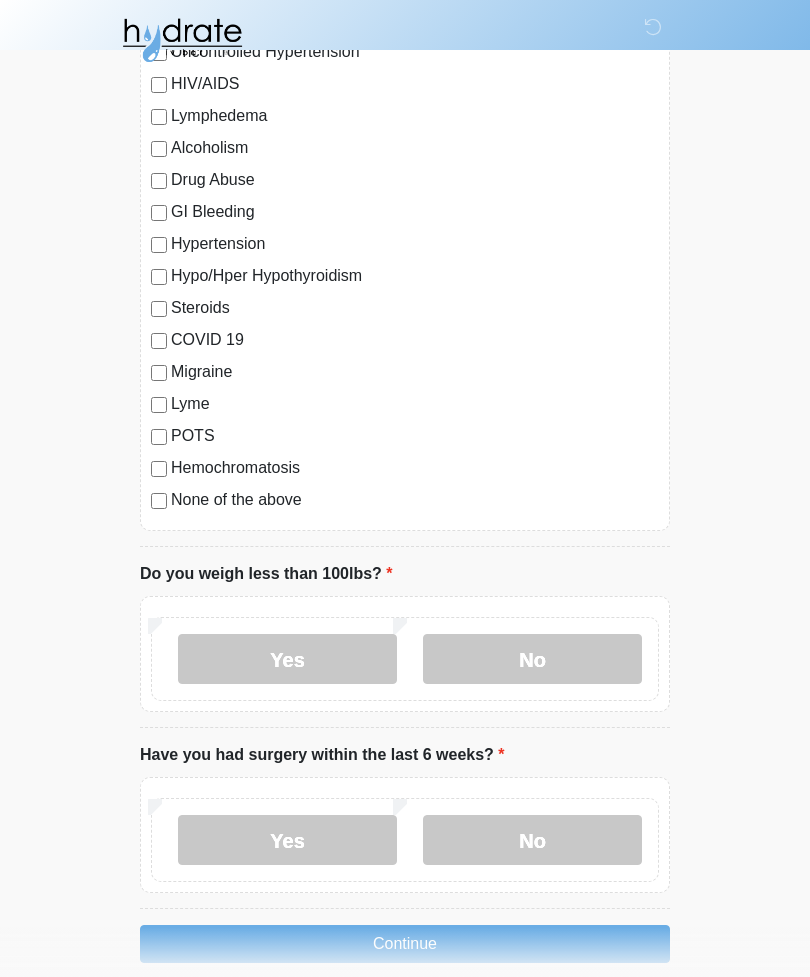 scroll, scrollTop: 2258, scrollLeft: 0, axis: vertical 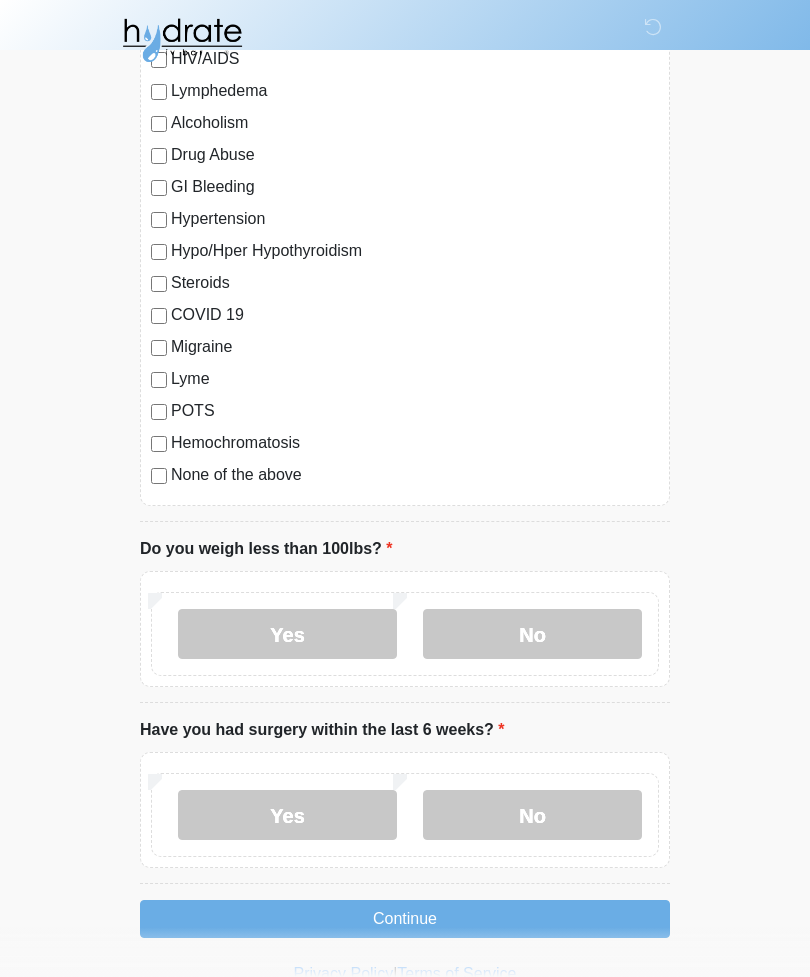 click on "No" at bounding box center [532, 815] 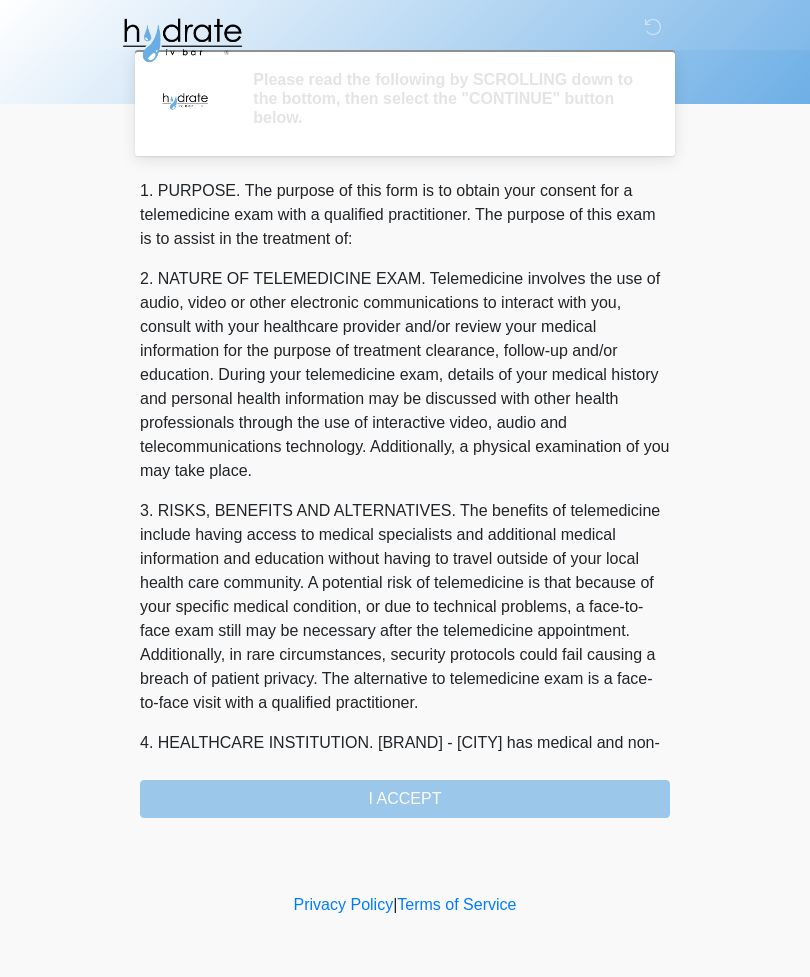 scroll, scrollTop: 0, scrollLeft: 0, axis: both 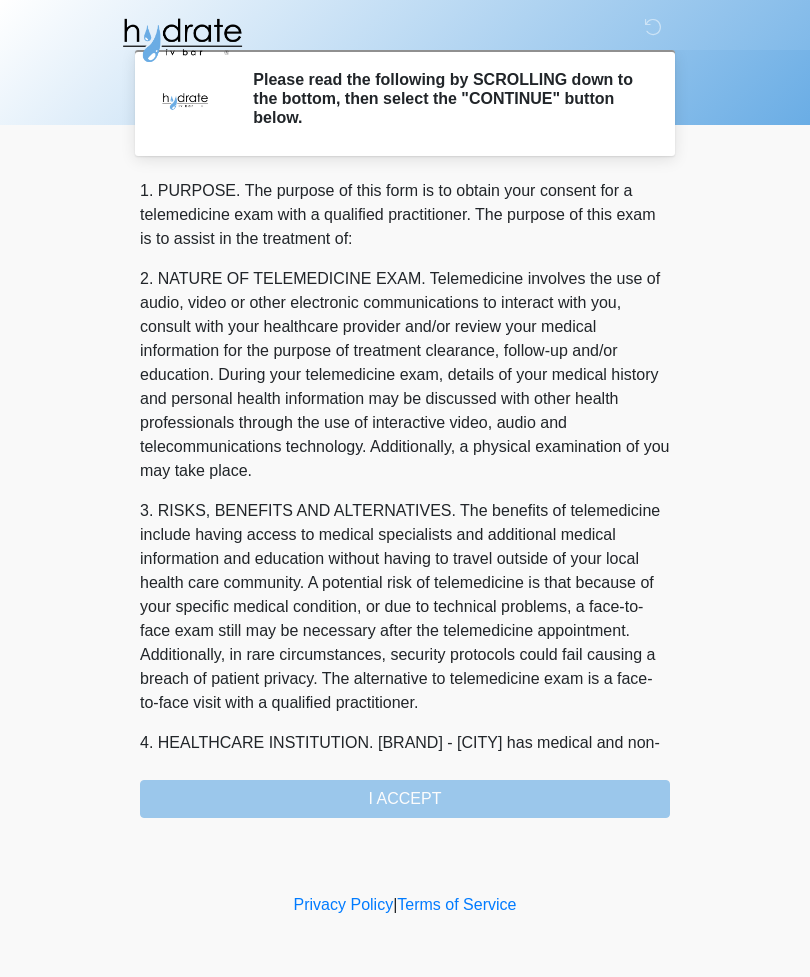 click on "1. PURPOSE. The purpose of this form is to obtain your consent for a telemedicine exam with a qualified practitioner. The purpose of this exam is to assist in the treatment of:  2. NATURE OF TELEMEDICINE EXAM. Telemedicine involves the use of audio, video or other electronic communications to interact with you, consult with your healthcare provider and/or review your medical information for the purpose of treatment clearance, follow-up and/or education. During your telemedicine exam, details of your medical history and personal health information may be discussed with other health professionals through the use of interactive video, audio and telecommunications technology. Additionally, a physical examination of you may take place. 4. HEALTHCARE INSTITUTION. Hydrate IV Bar - Fort Collins  has medical and non-medical technical personnel who may participate in the telemedicine exam to aid in the audio/video link with the qualified practitioner.
I ACCEPT" at bounding box center [405, 498] 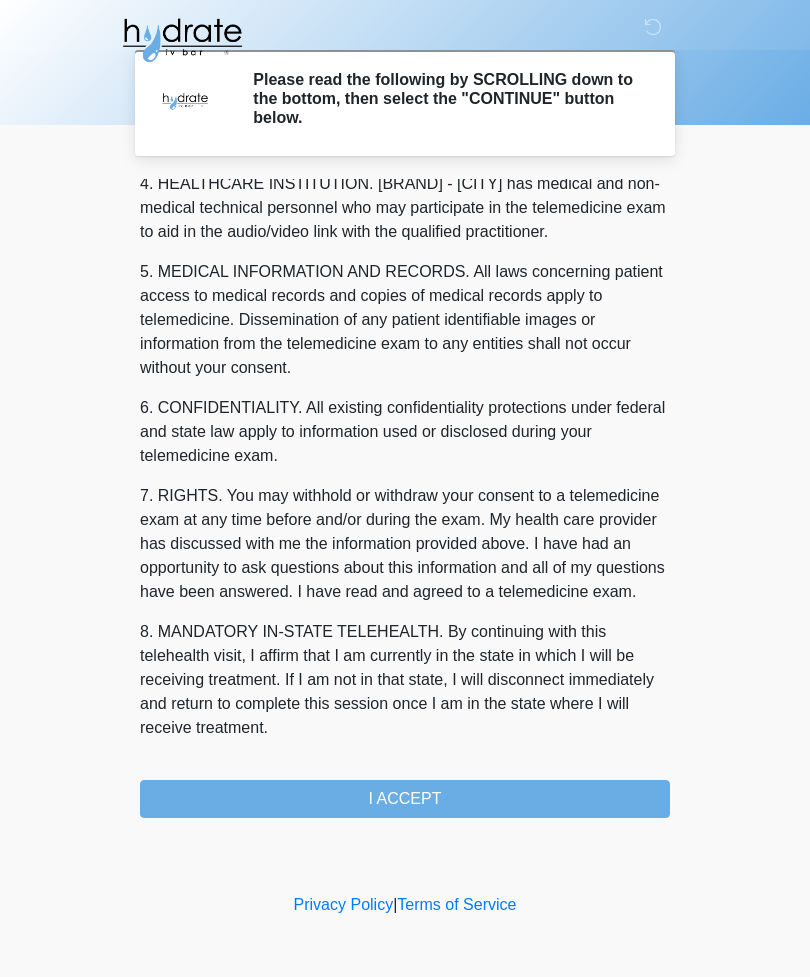 click on "I ACCEPT" at bounding box center [405, 799] 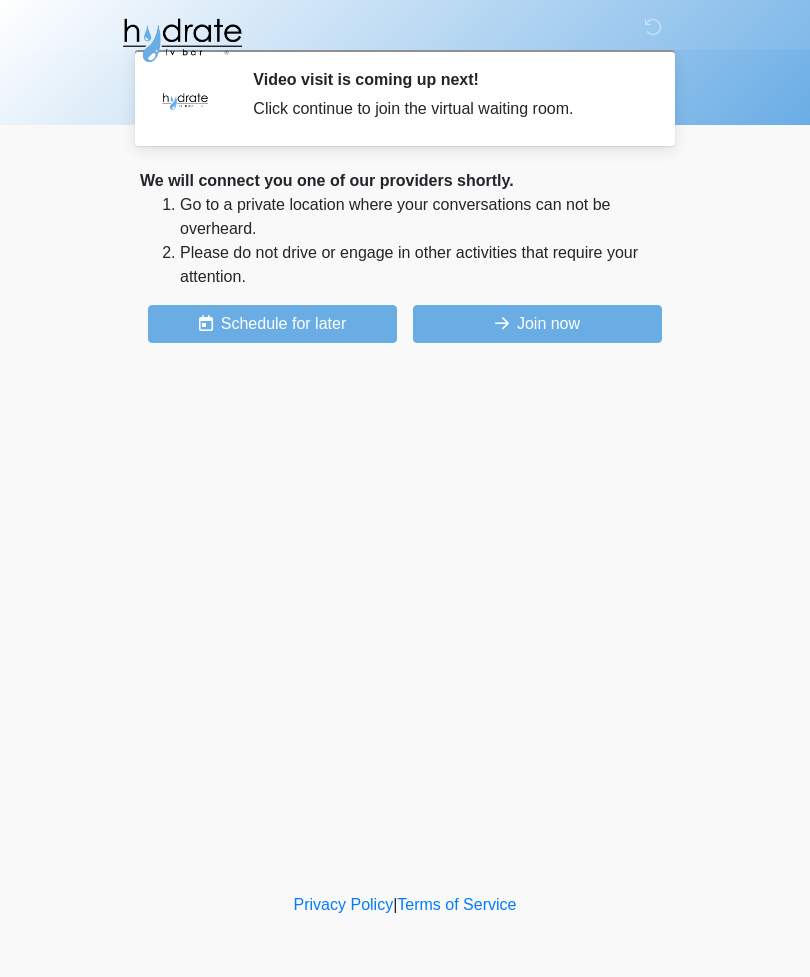 click on "Join now" at bounding box center (537, 324) 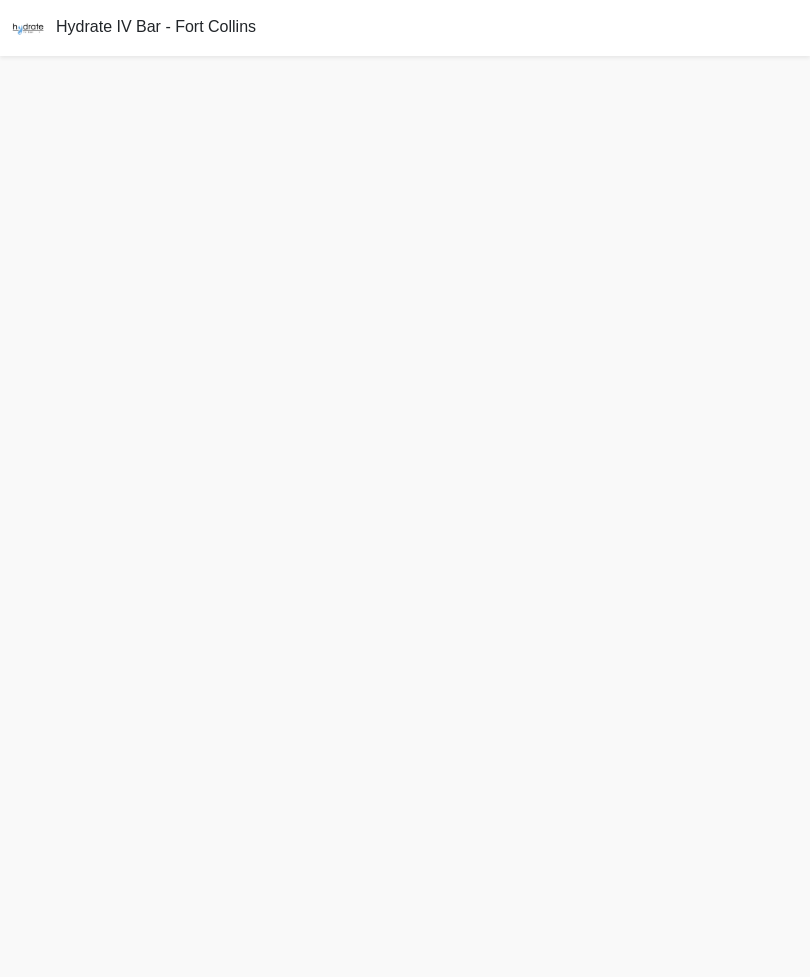 scroll, scrollTop: 0, scrollLeft: 0, axis: both 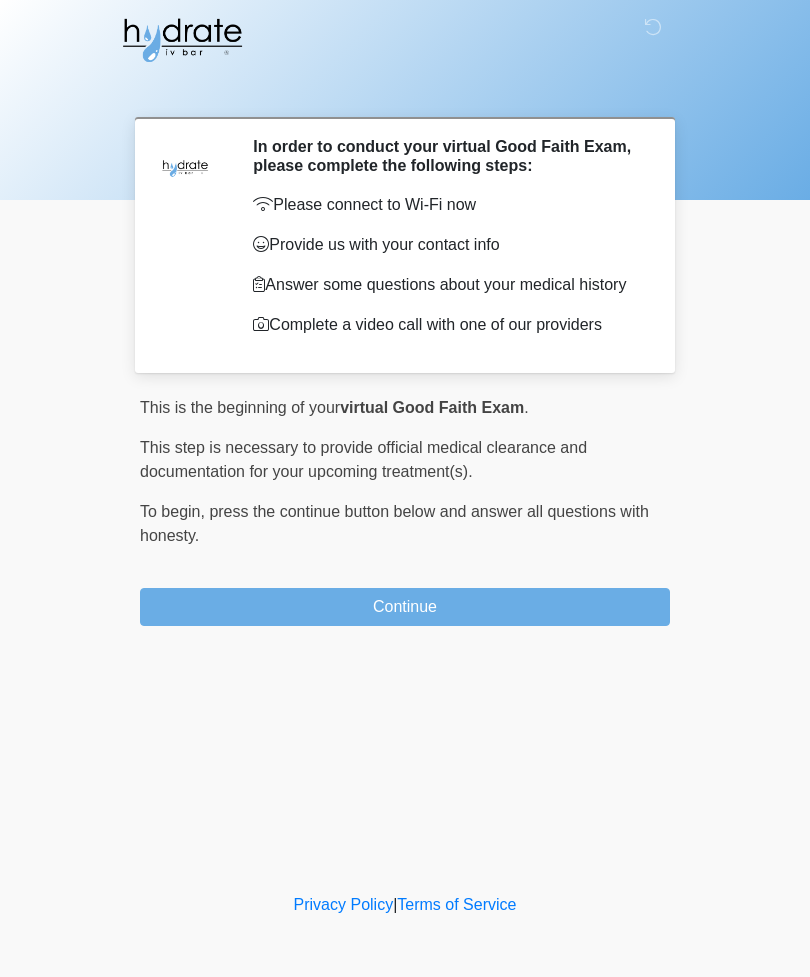 click on "Continue" at bounding box center [405, 607] 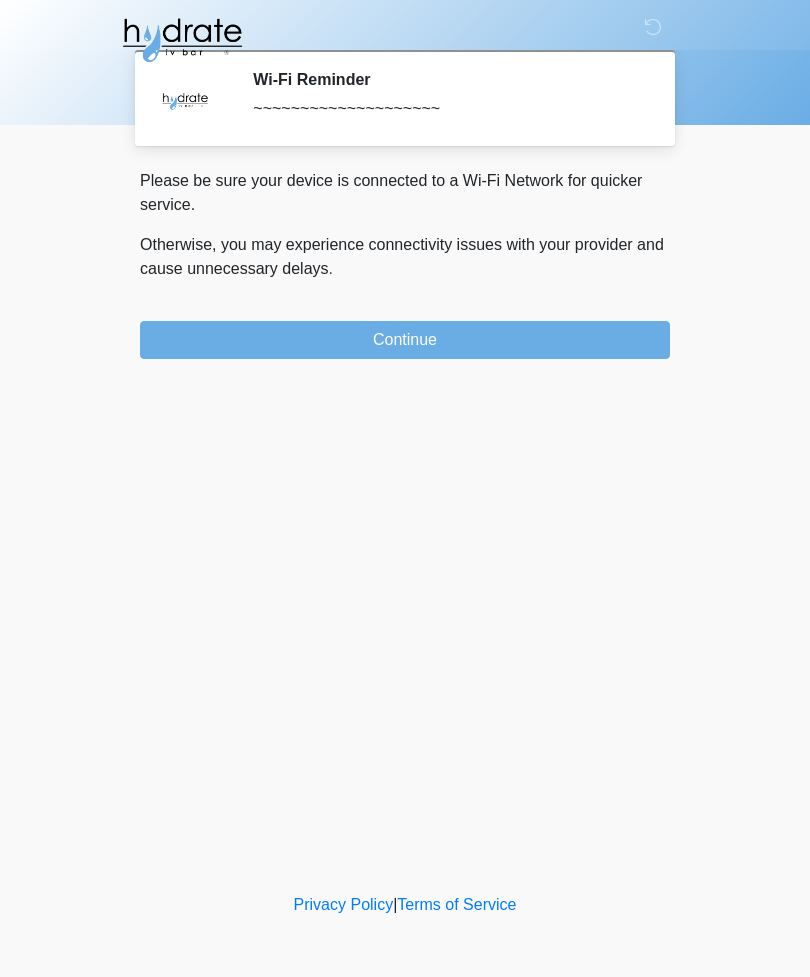 click on "‎ ‎ ‎
Wi-Fi Reminder
~~~~~~~~~~~~~~~~~~~~
Please connect to Wi-Fi now   Provide us with your contact info  Answer some questions about your medical history  Complete a video call with one of our providers
This is the beginning of your  virtual Good Faith Exam .  ﻿﻿﻿﻿﻿﻿﻿﻿ This step is necessary to provide official medical clearance and documentation for your upcoming treatment(s).   ﻿﻿﻿﻿﻿﻿To begin, ﻿﻿﻿﻿﻿﻿ press the continue button below and answer all questions with honesty.
Continue
Please be sure your device is connected to a Wi-Fi Network for quicker service. Otherwise, you may experience connectivity issues with your provider and cause unnecessary delays  .
Continue" at bounding box center (405, 444) 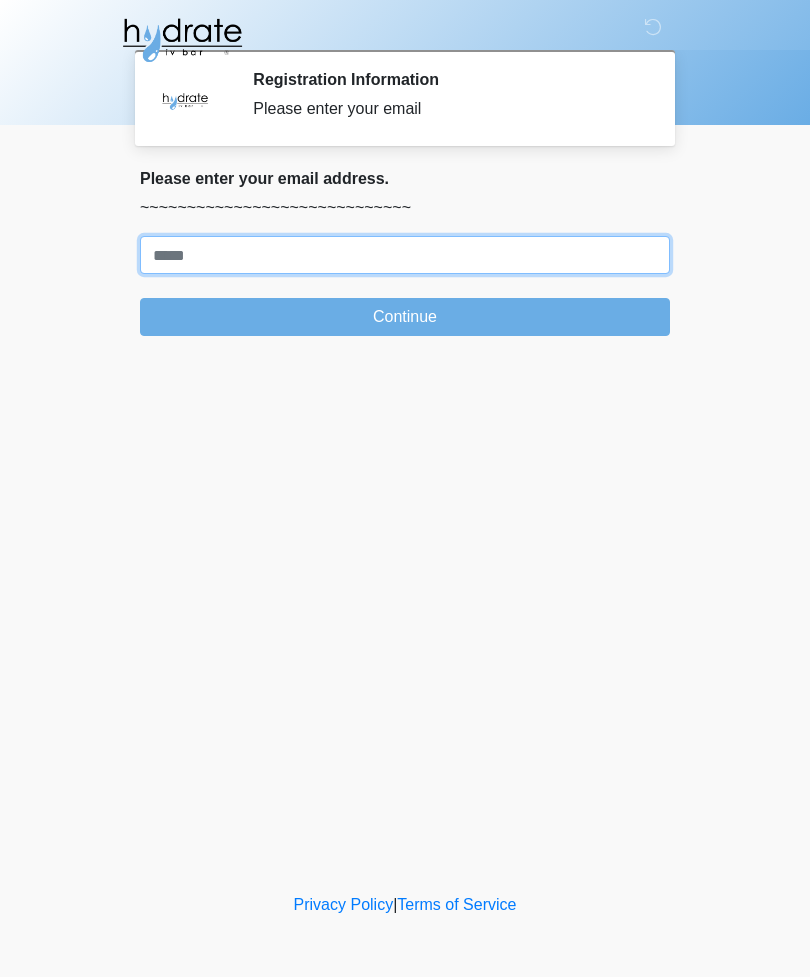 click on "Where should we email your treatment plan?" at bounding box center [405, 255] 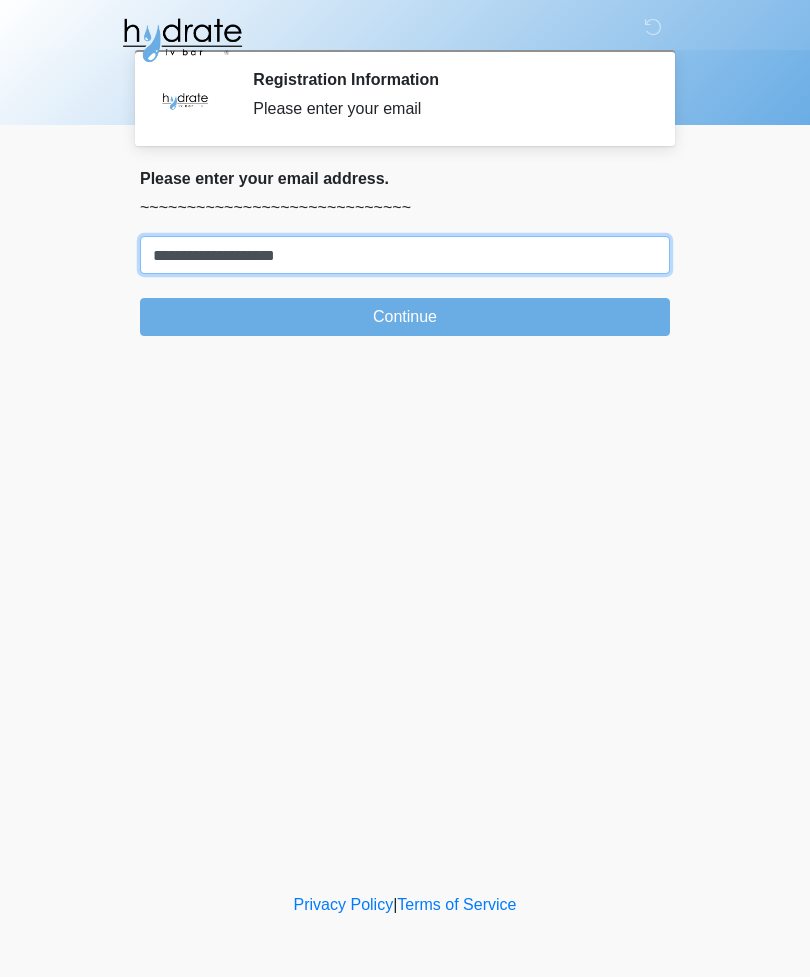 type on "**********" 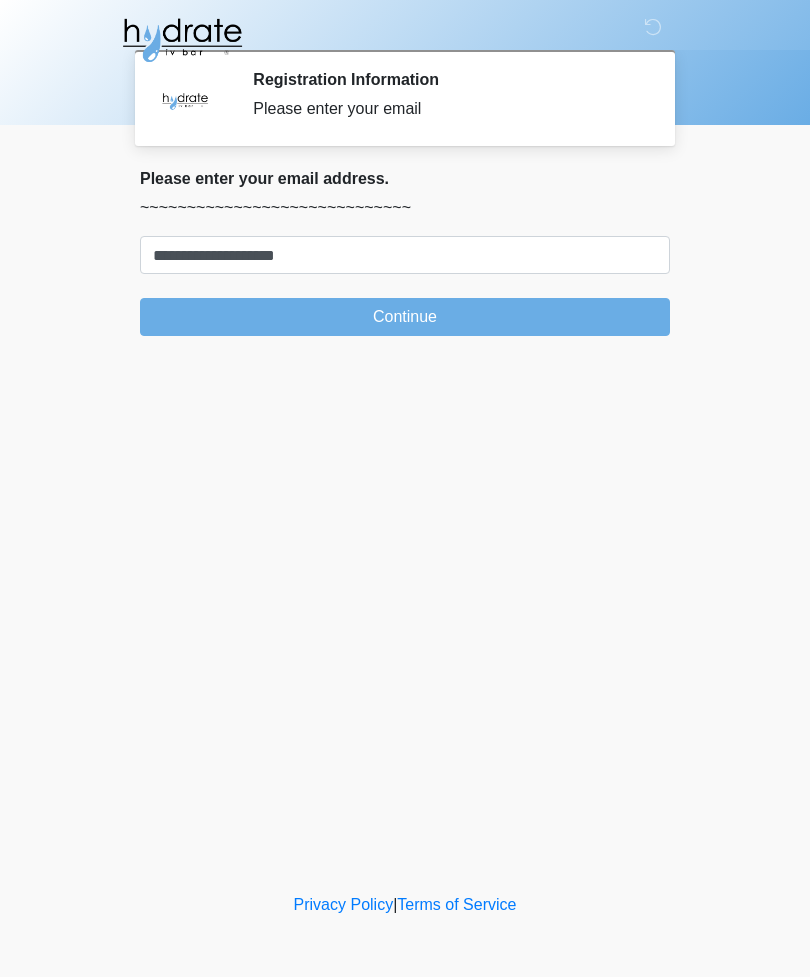 click on "Continue" at bounding box center (405, 317) 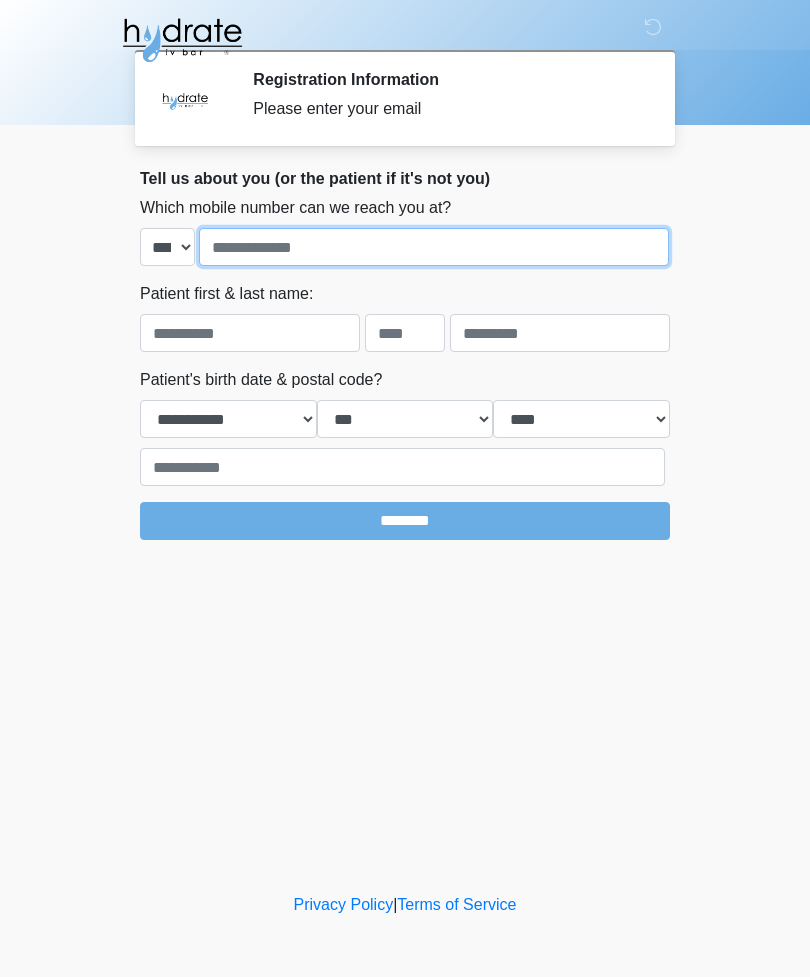 click at bounding box center (434, 247) 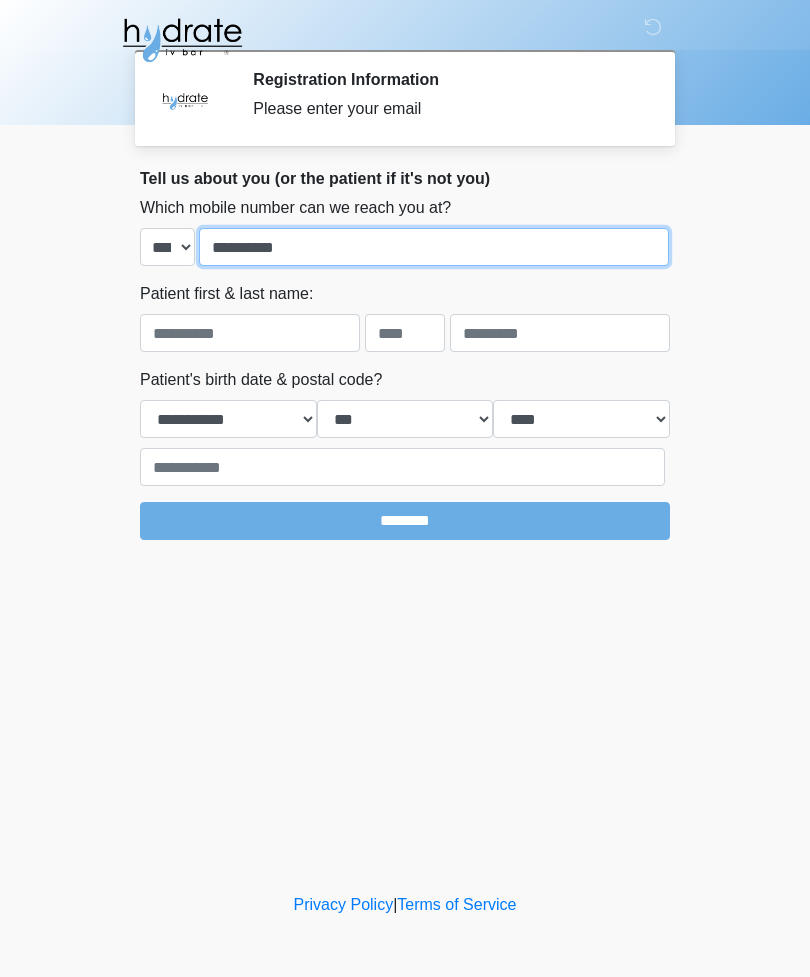 type on "**********" 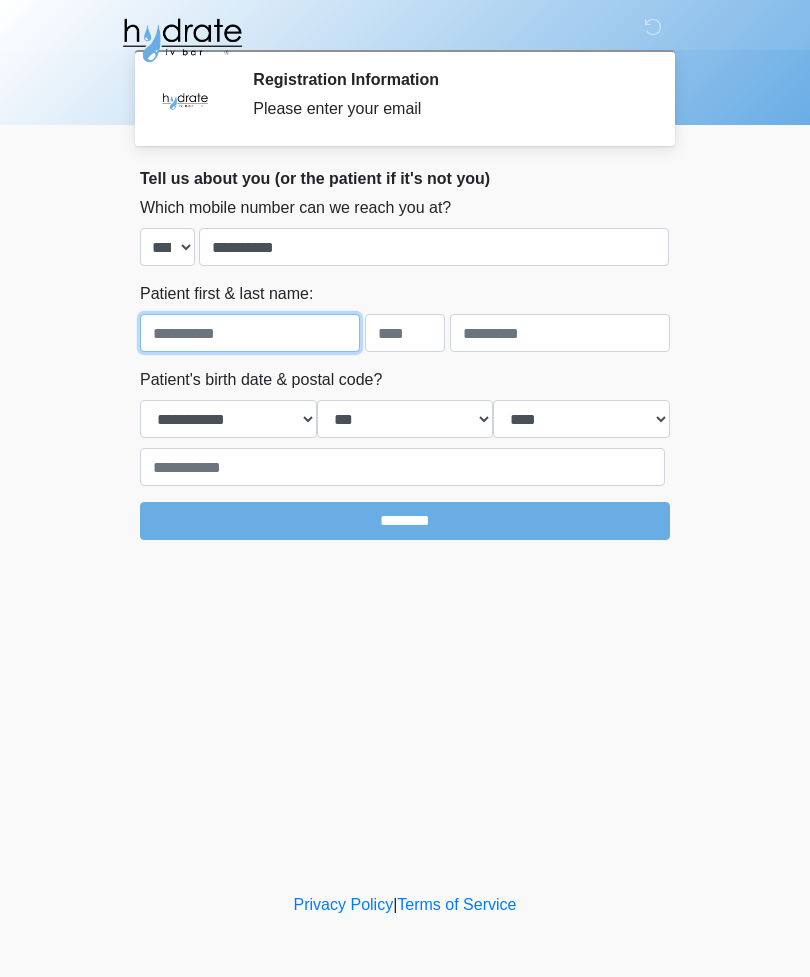 click at bounding box center [250, 333] 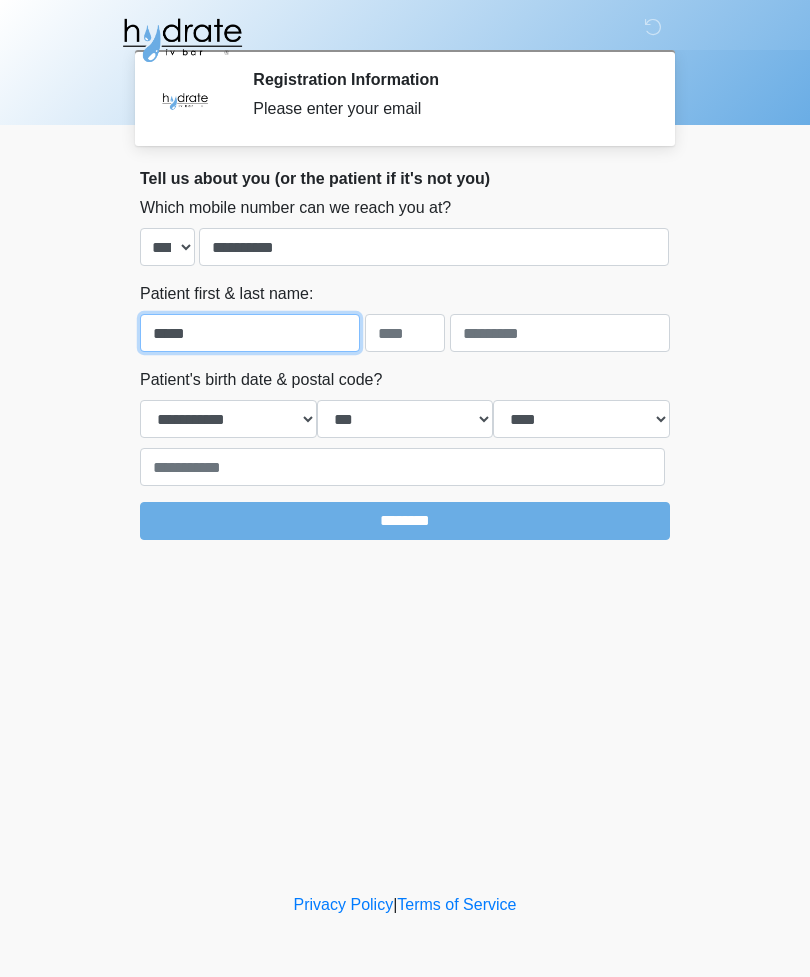 type on "*****" 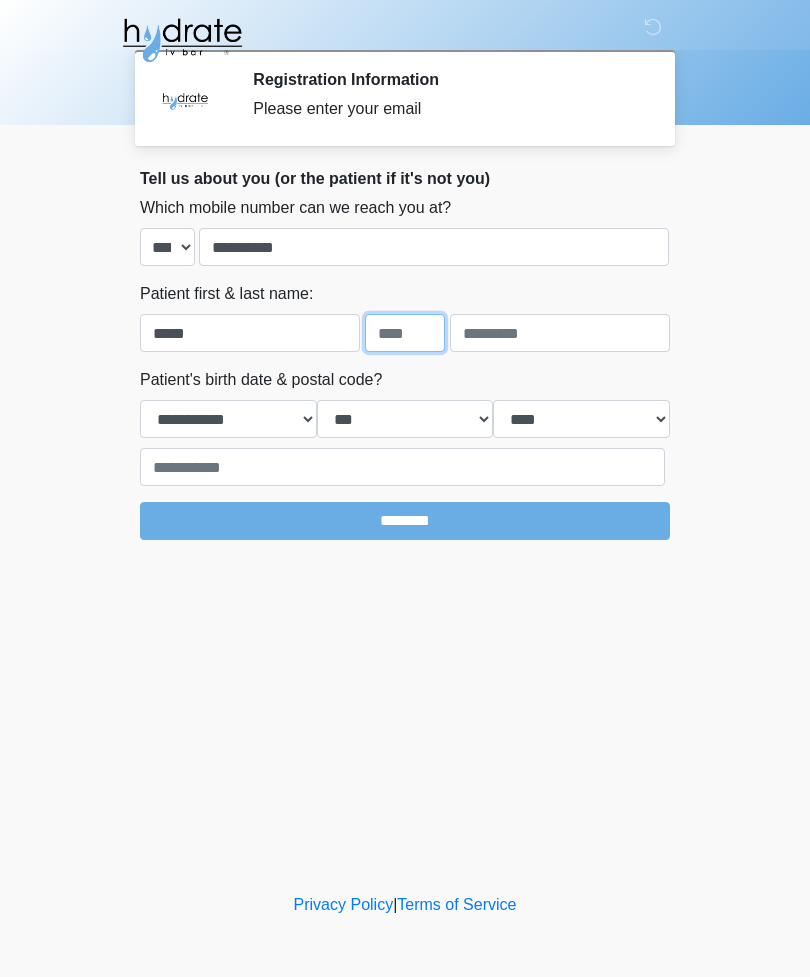 click at bounding box center [405, 333] 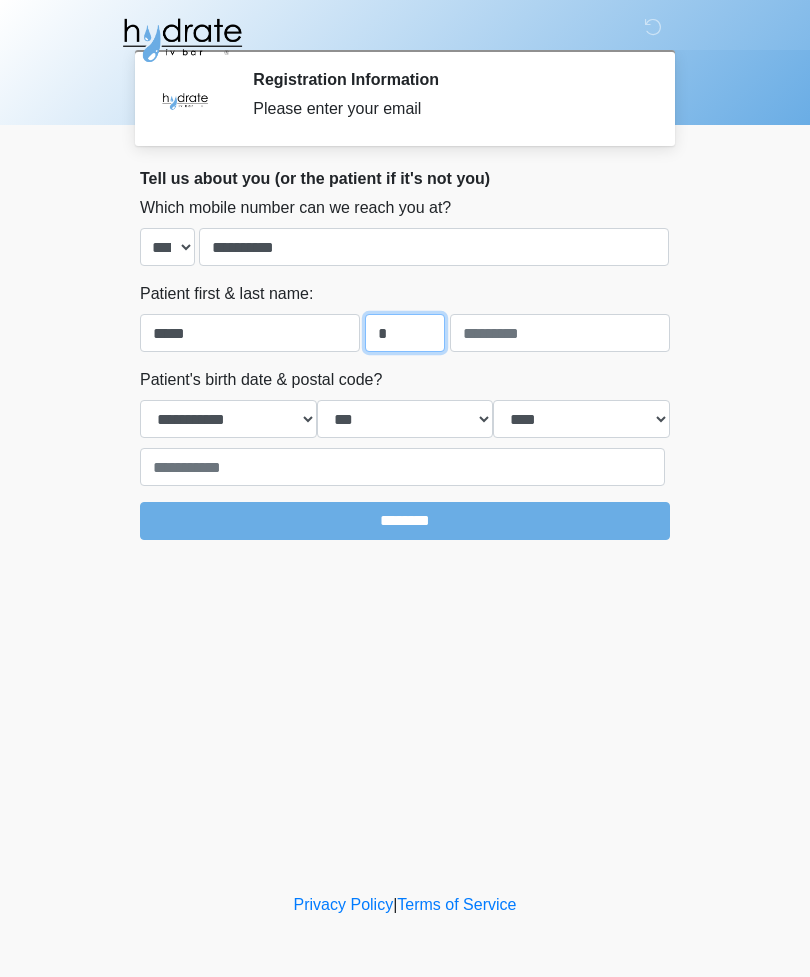 type on "*" 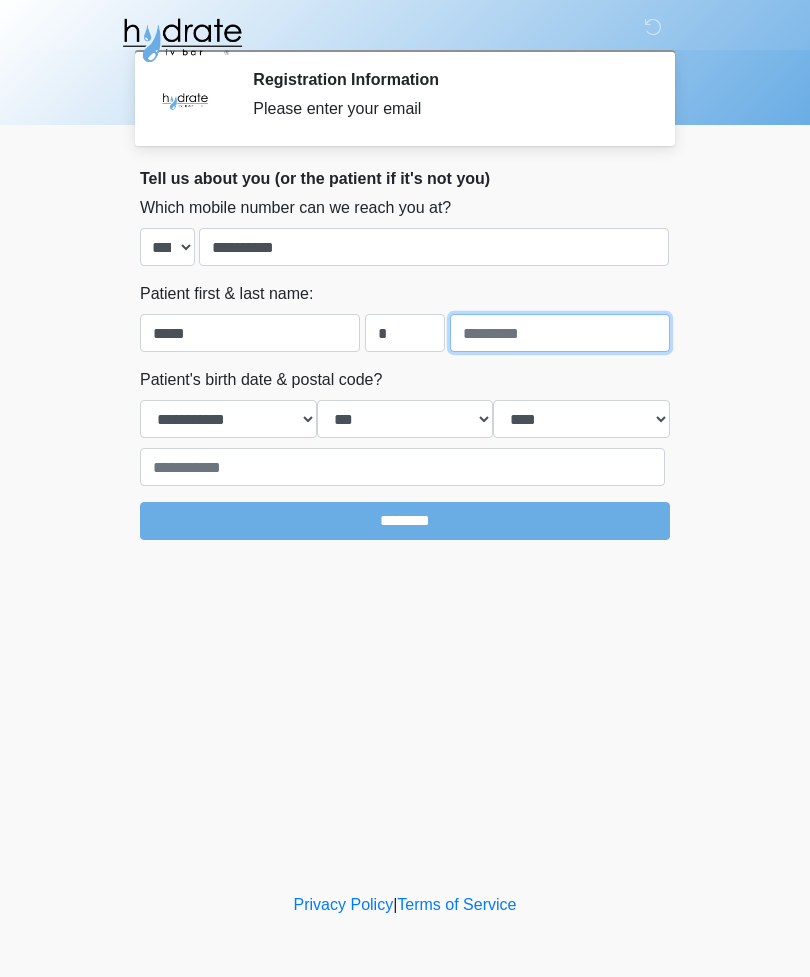 click at bounding box center (560, 333) 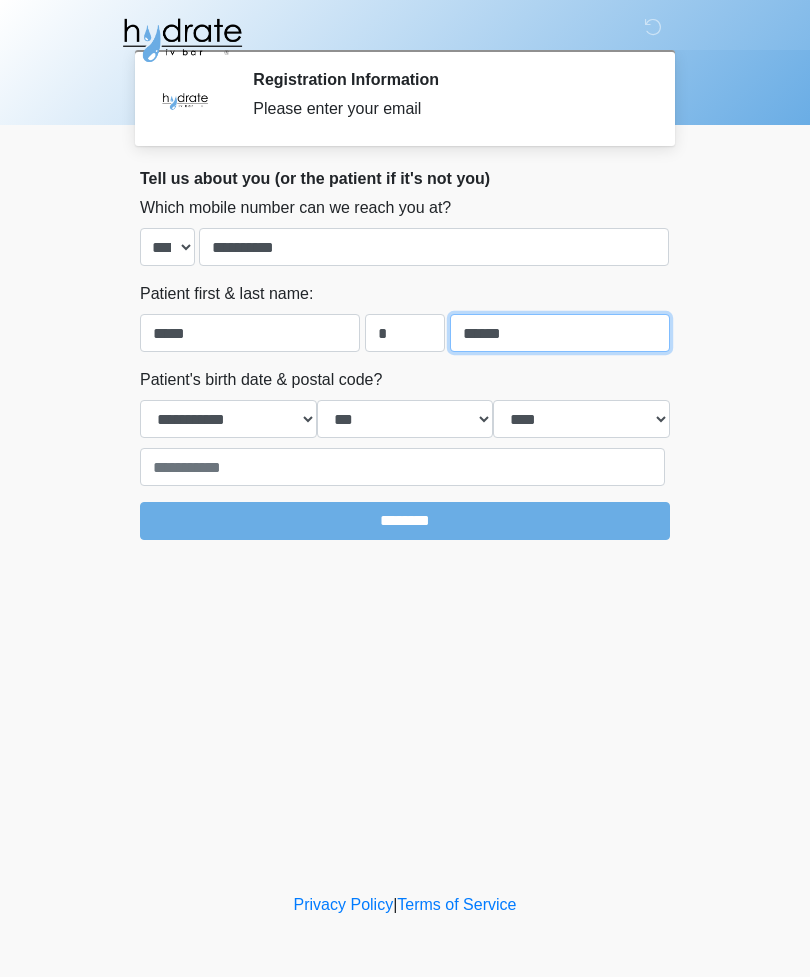 type on "******" 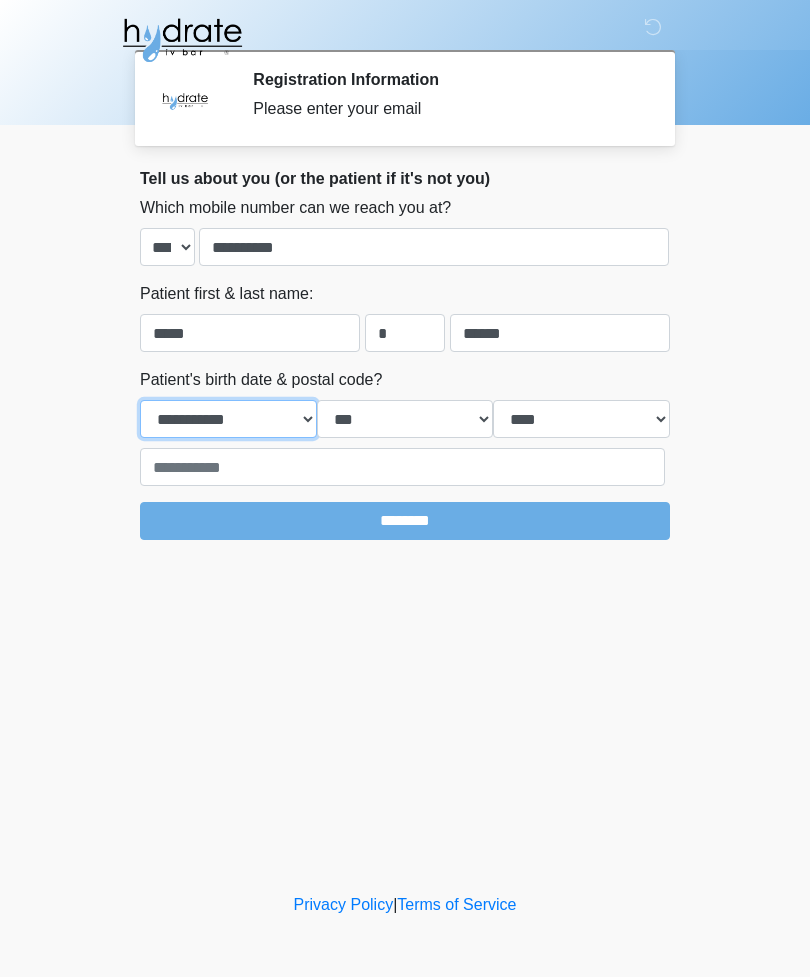 click on "**********" at bounding box center [228, 419] 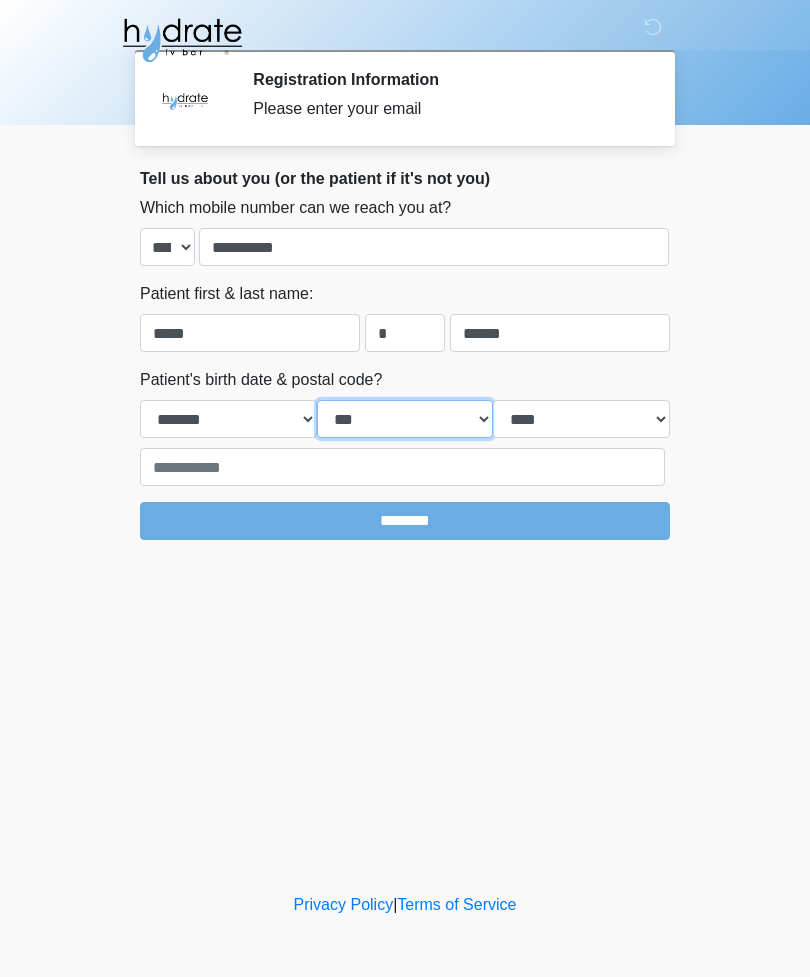 click on "***
*
*
*
*
*
*
*
*
*
**
**
**
**
**
**
**
**
**
**
**
**
**
**
**
**
**
**
**
**
**
**" at bounding box center (405, 419) 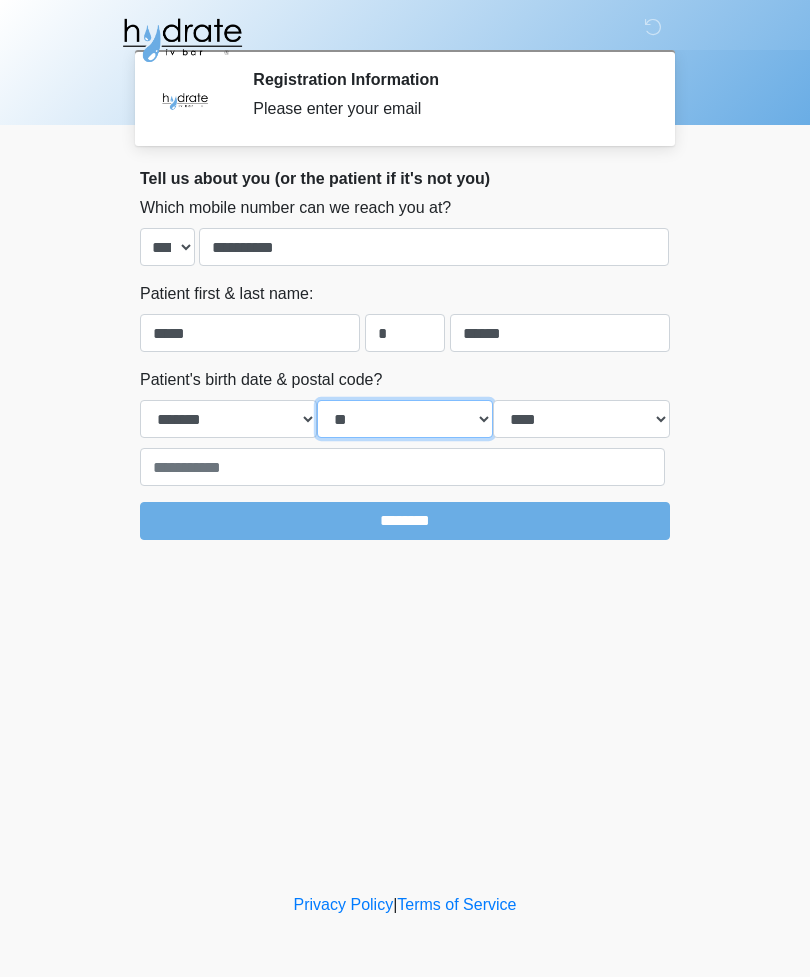 click on "***
*
*
*
*
*
*
*
*
*
**
**
**
**
**
**
**
**
**
**
**
**
**
**
**
**
**
**
**
**
**
**" at bounding box center (405, 419) 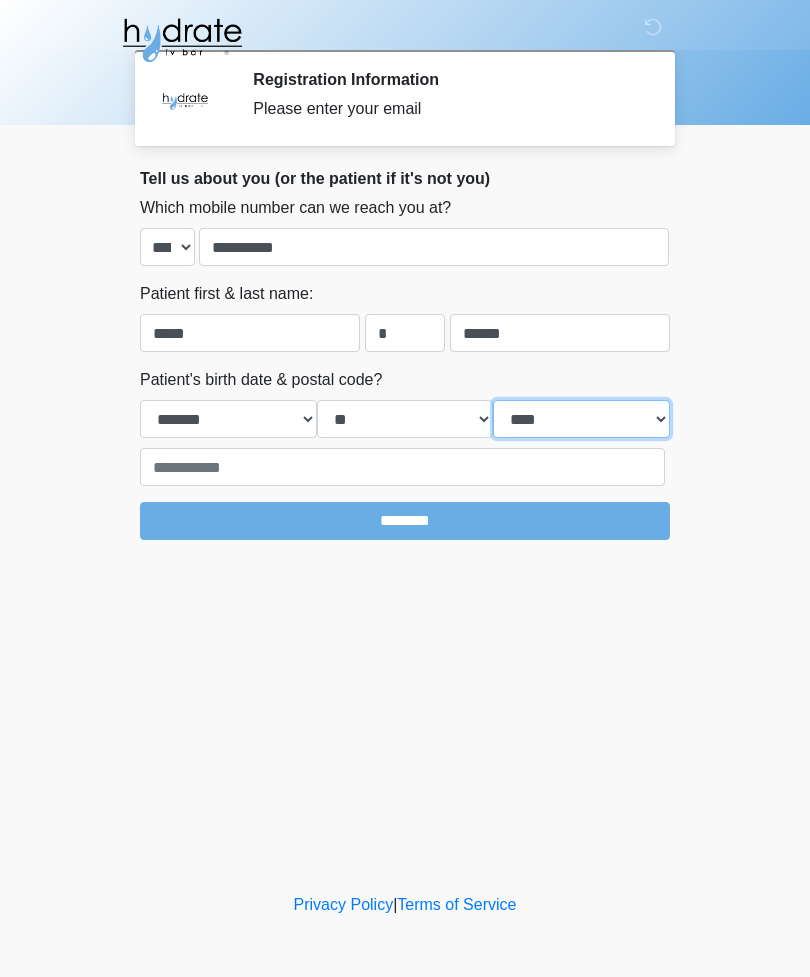 click on "****
****
****
****
****
****
****
****
****
****
****
****
****
****
****
****
****
****
****
****
****
****
****
****
****
****
****
****
****
****
****
****
****
****
****
****
****
****
****
****
****
****
****
****
****
****
****
****
****
****
****
****
****
****
****
****
****
****
****
****
****
****
****
****
****
****
****
****
****
****
****
****
****
****
****
****
****
****
****
****
****
****
****
****
****
****
****
****
****
****
****
****
****
****
****
****
****
****
****
****
****
****" at bounding box center (581, 419) 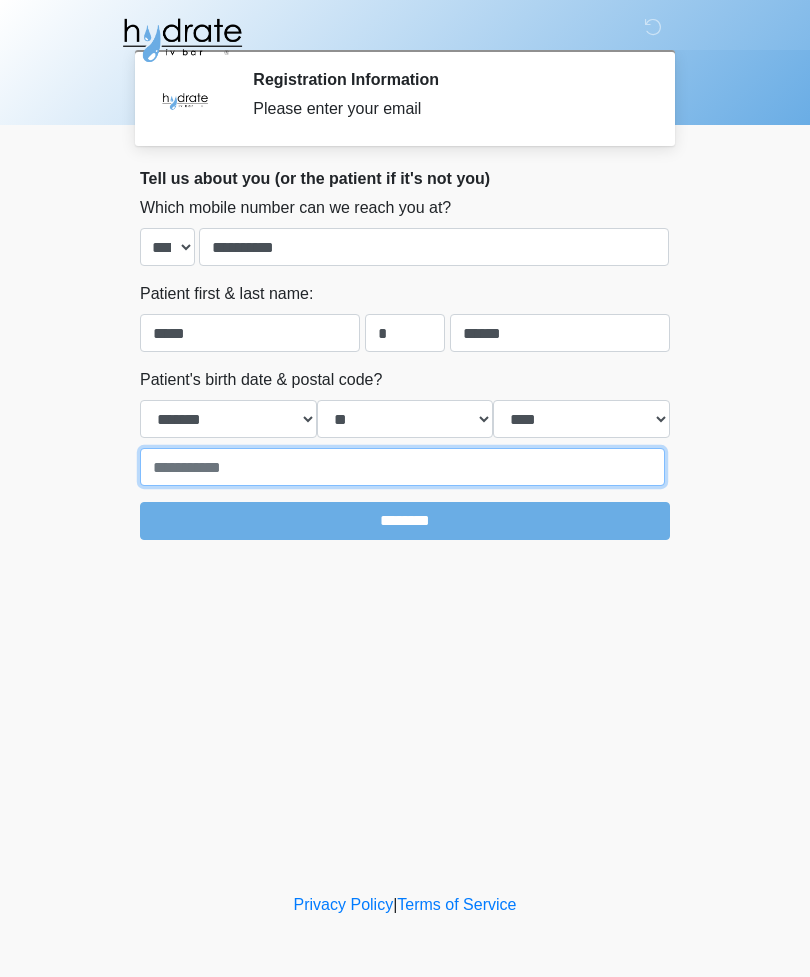 click at bounding box center [402, 467] 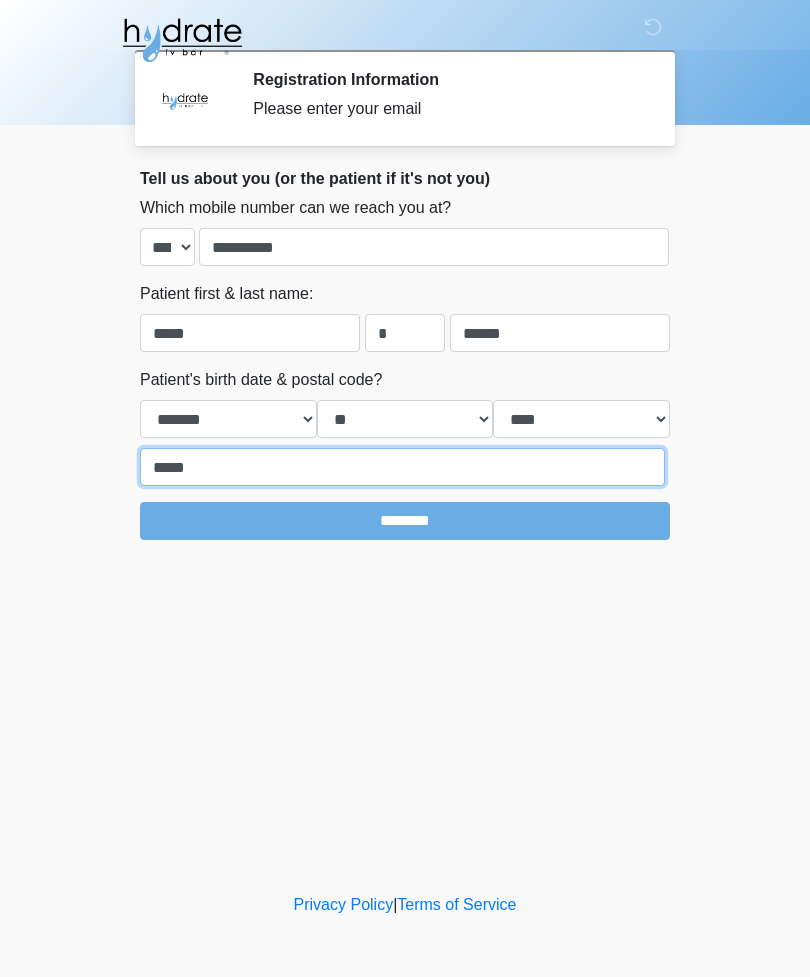 type on "*****" 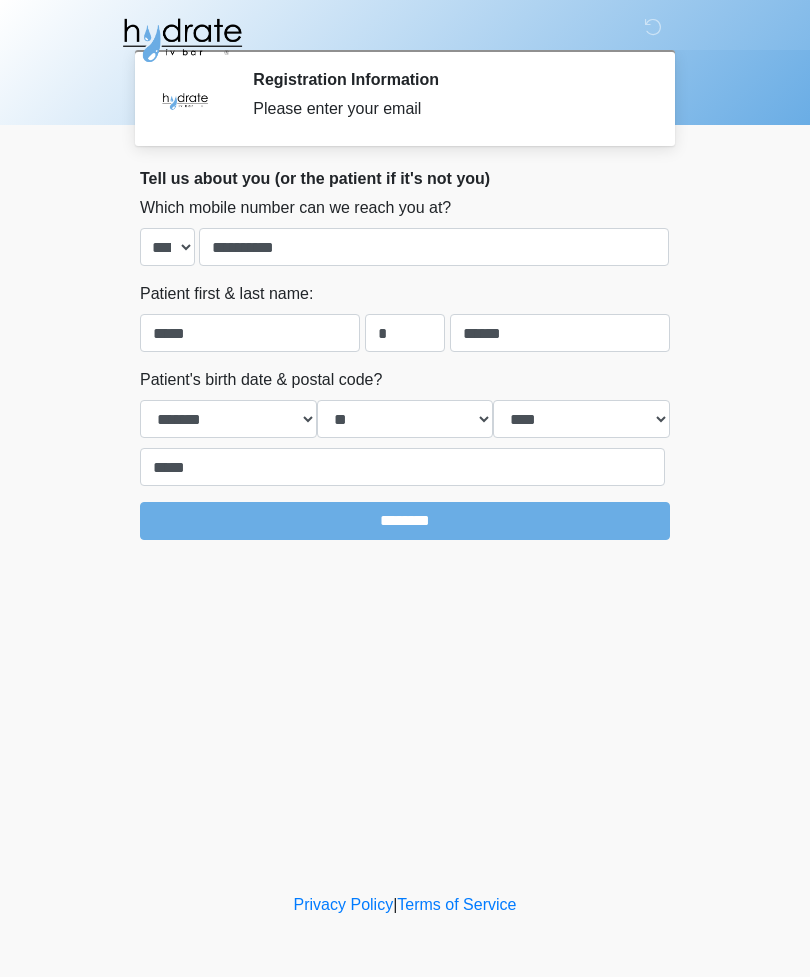 click on "********" at bounding box center (405, 521) 